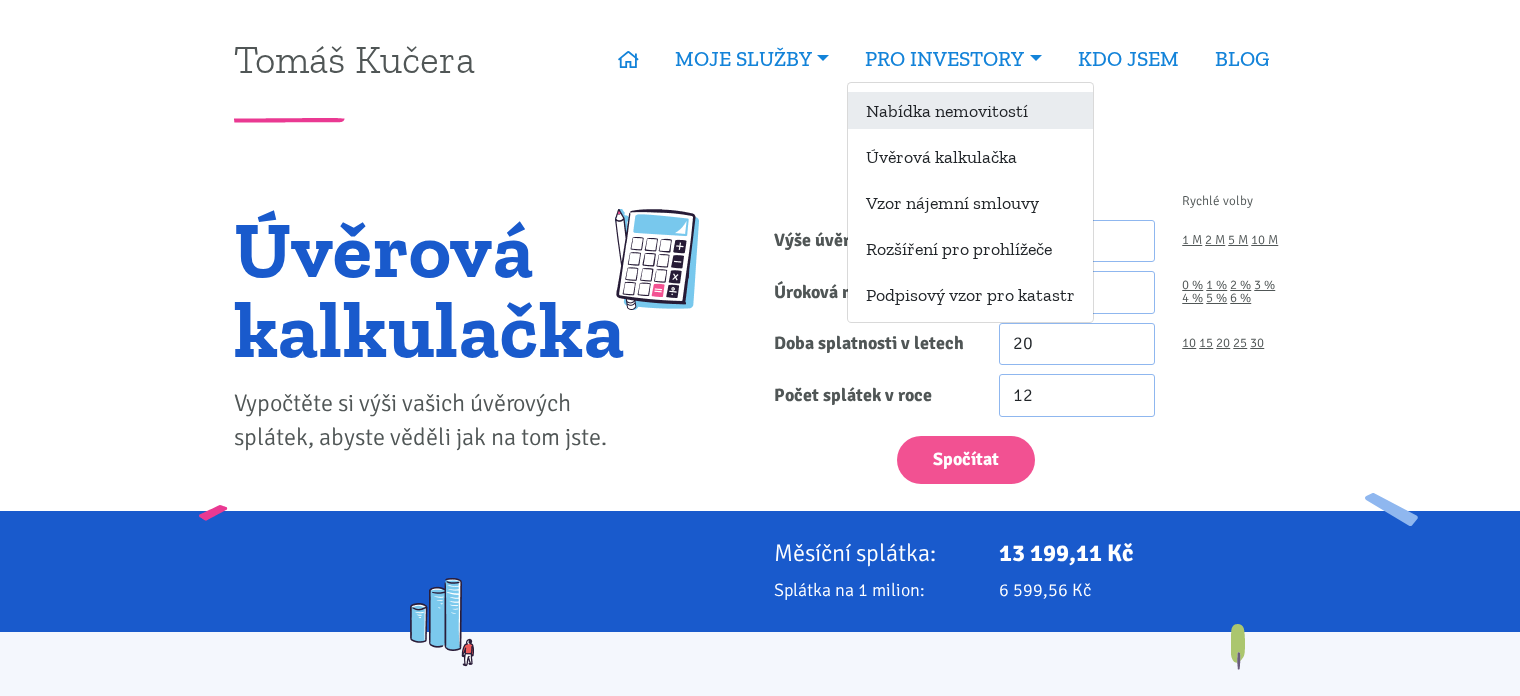 scroll, scrollTop: 0, scrollLeft: 0, axis: both 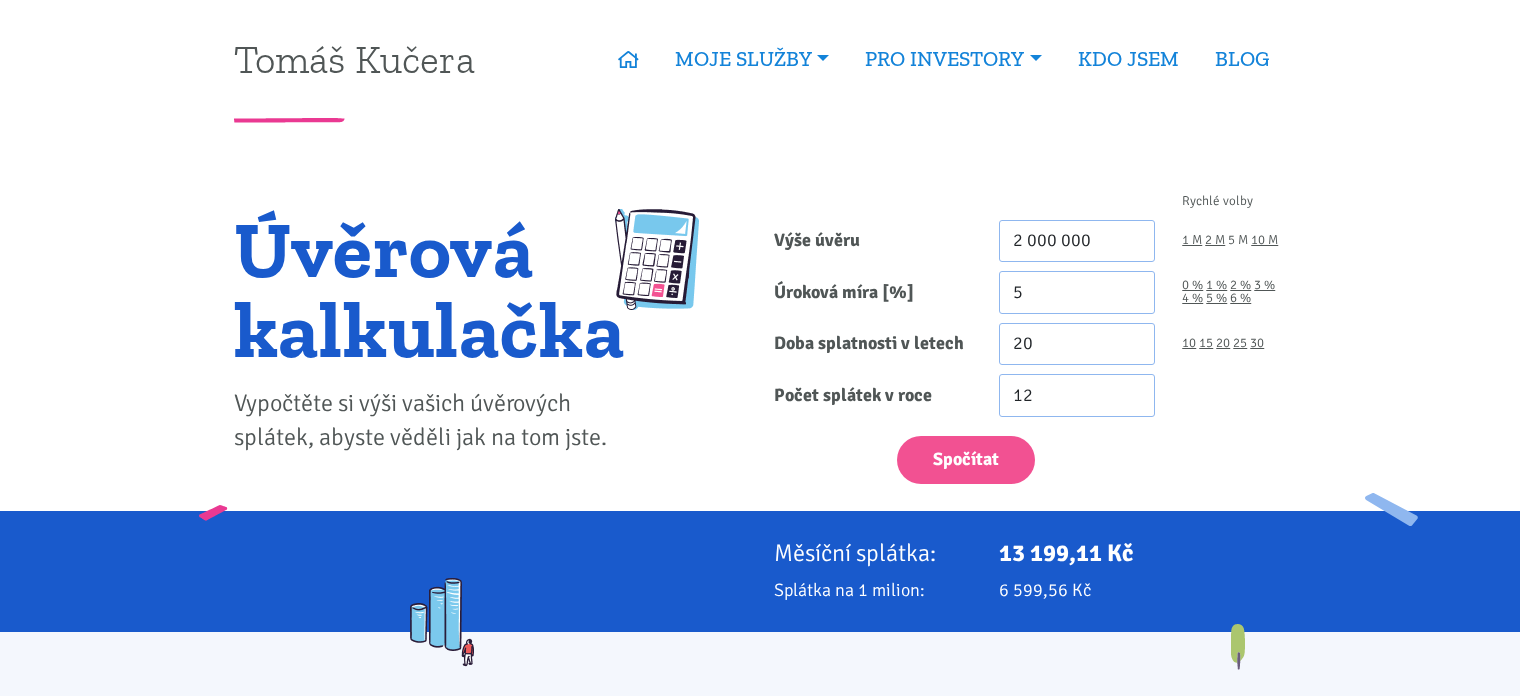 click on "5 M" at bounding box center (1238, 240) 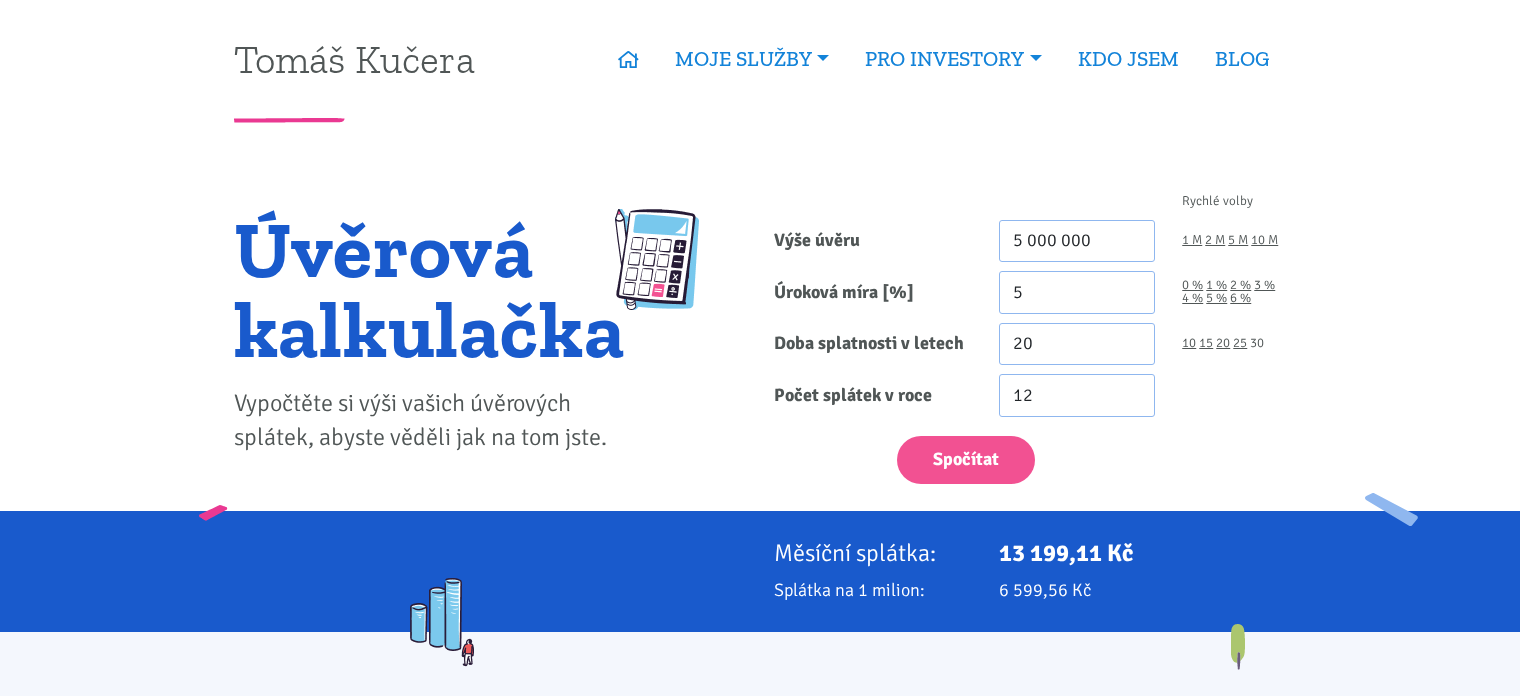 click on "30" at bounding box center (1257, 343) 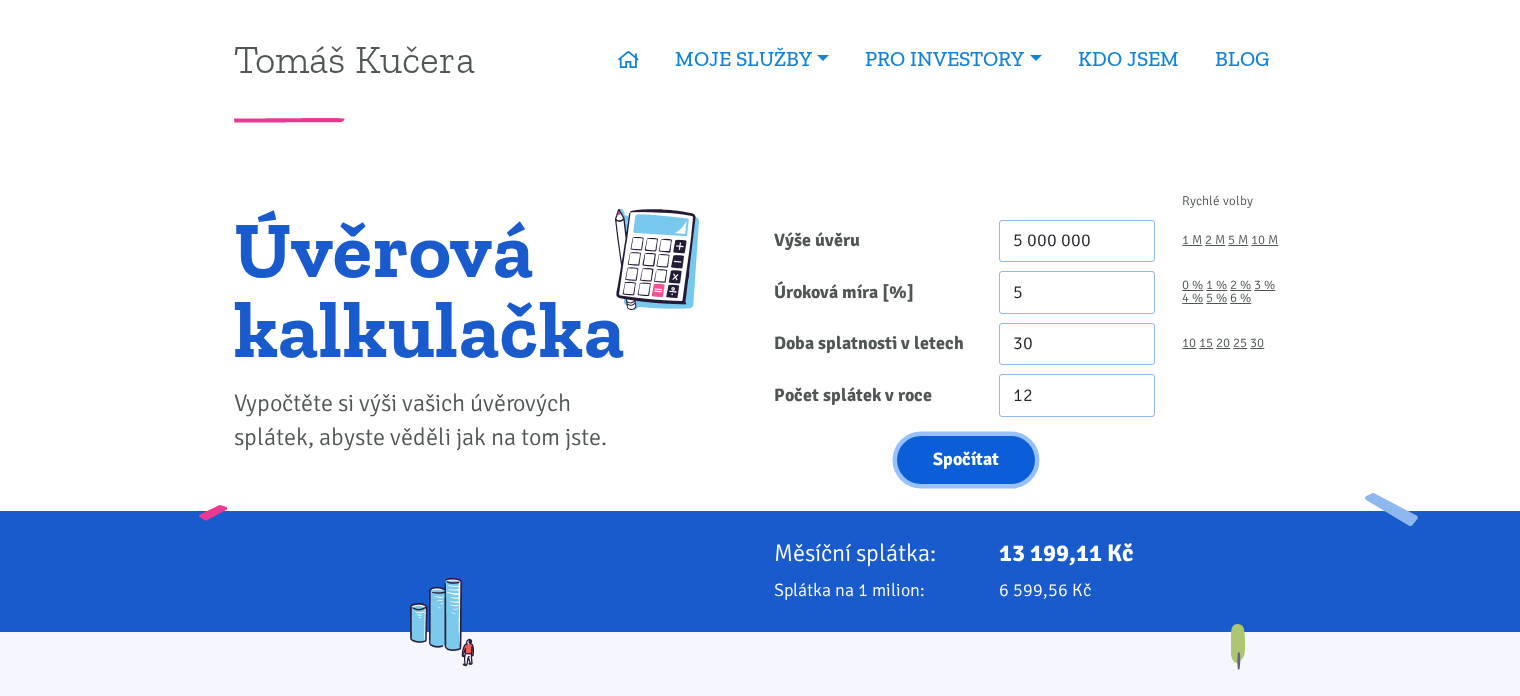 click on "Spočítat" at bounding box center [966, 460] 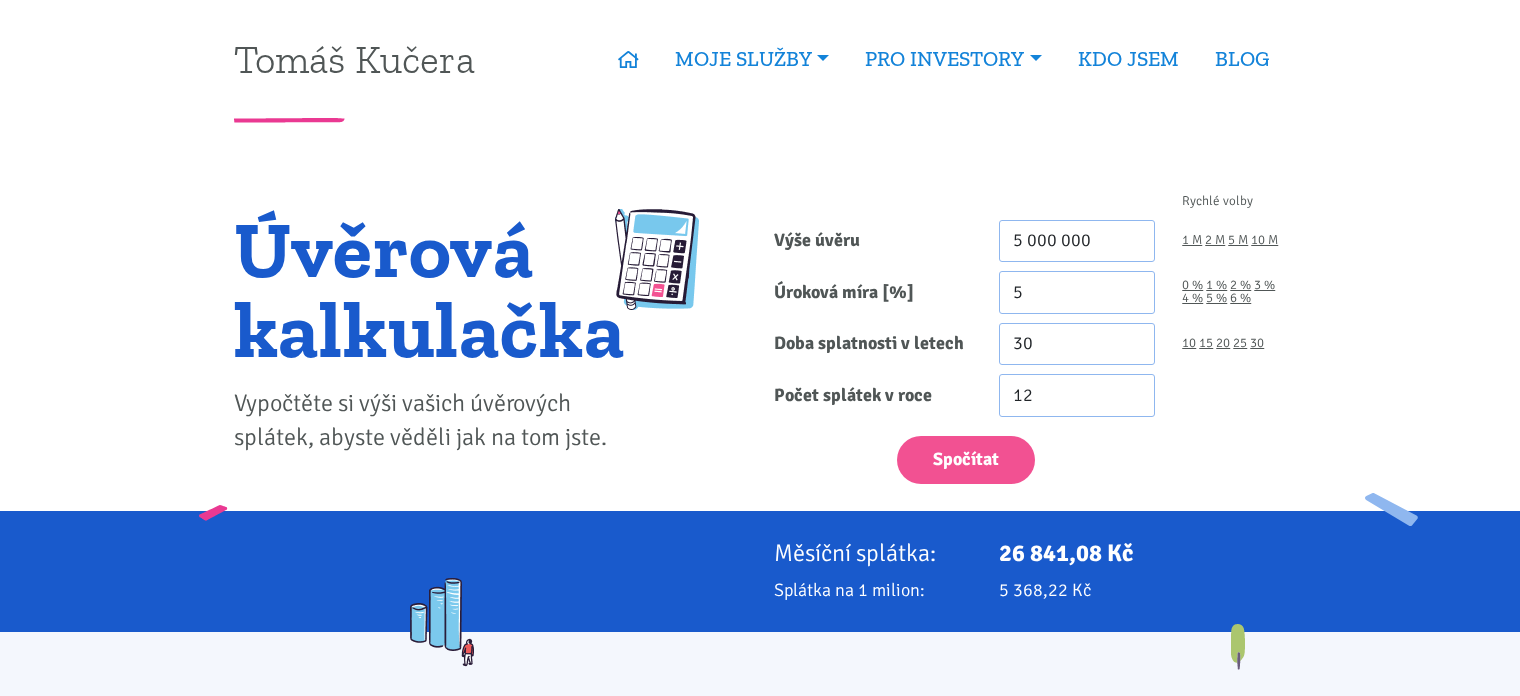 scroll, scrollTop: 0, scrollLeft: 0, axis: both 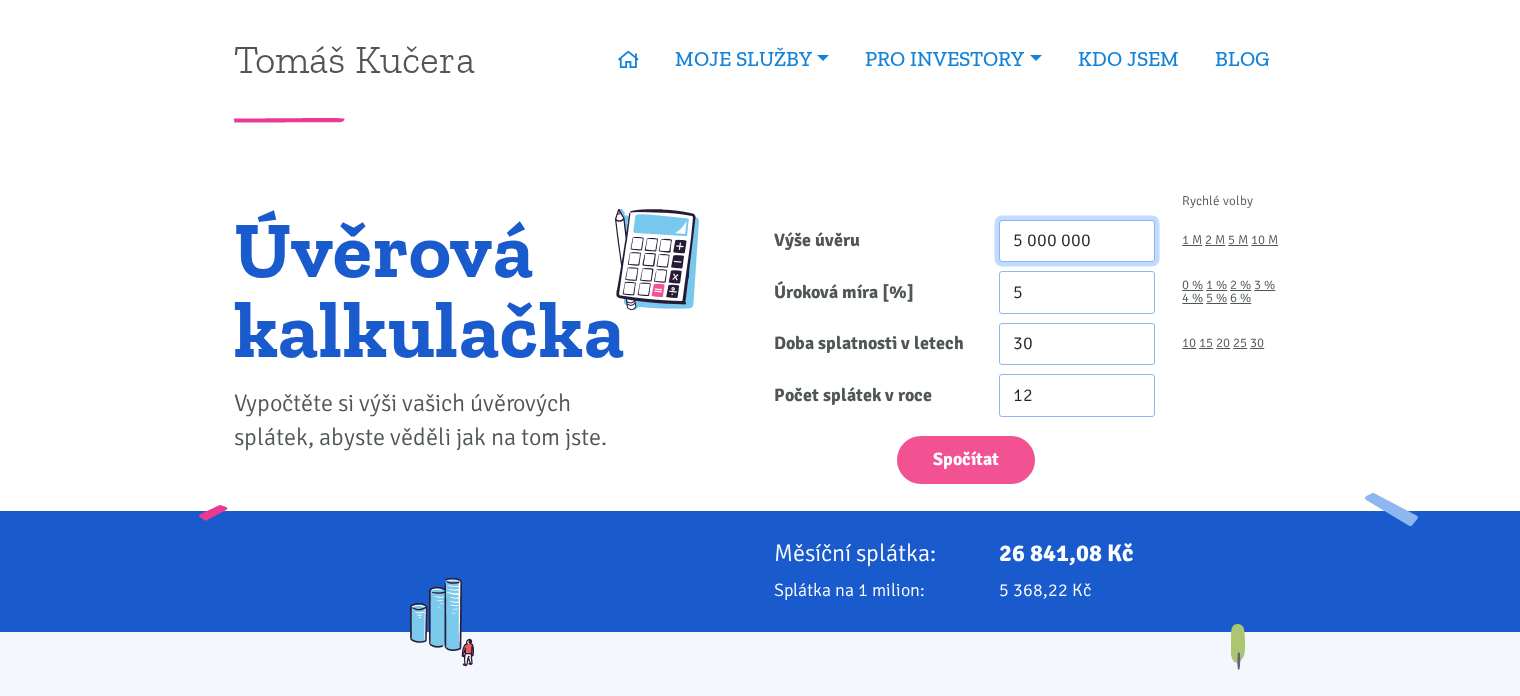 drag, startPoint x: 1107, startPoint y: 240, endPoint x: 976, endPoint y: 241, distance: 131.00381 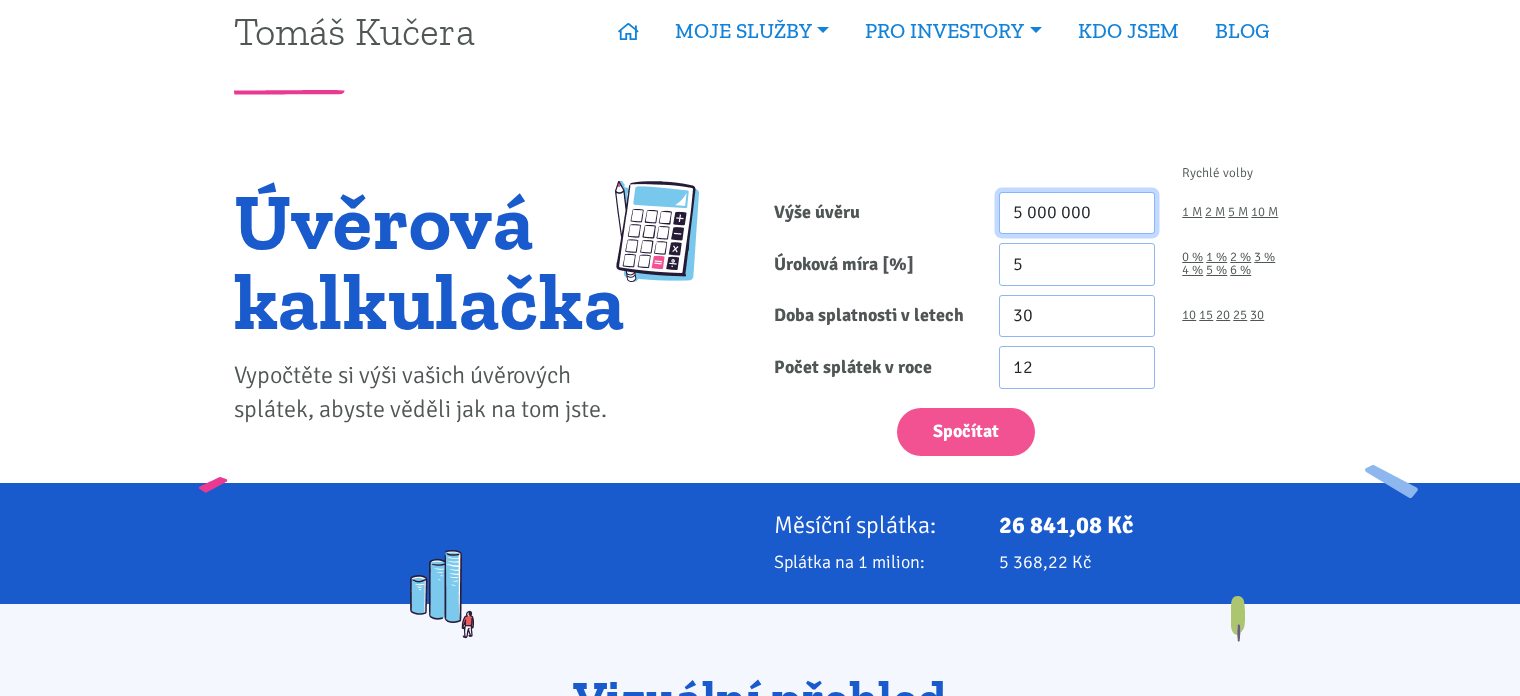 scroll, scrollTop: 0, scrollLeft: 0, axis: both 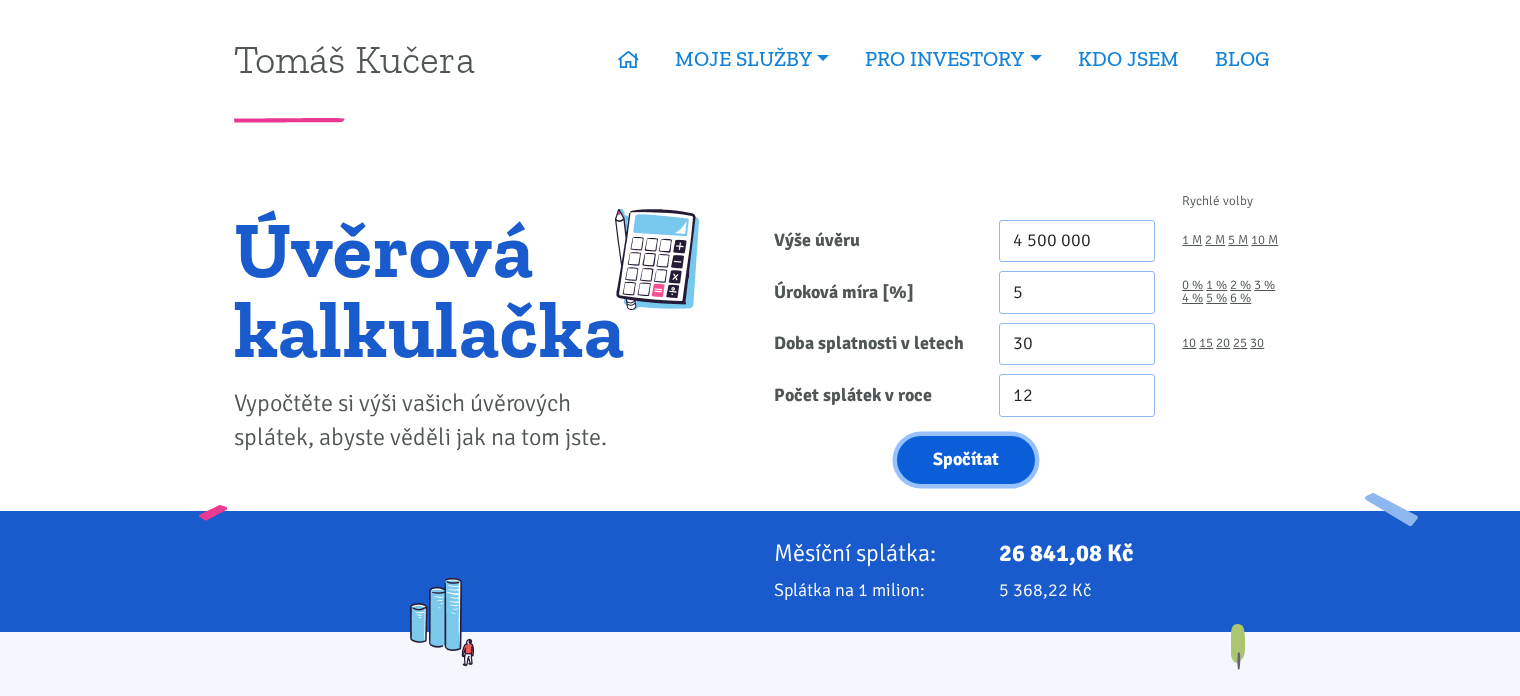 click on "Spočítat" at bounding box center [966, 460] 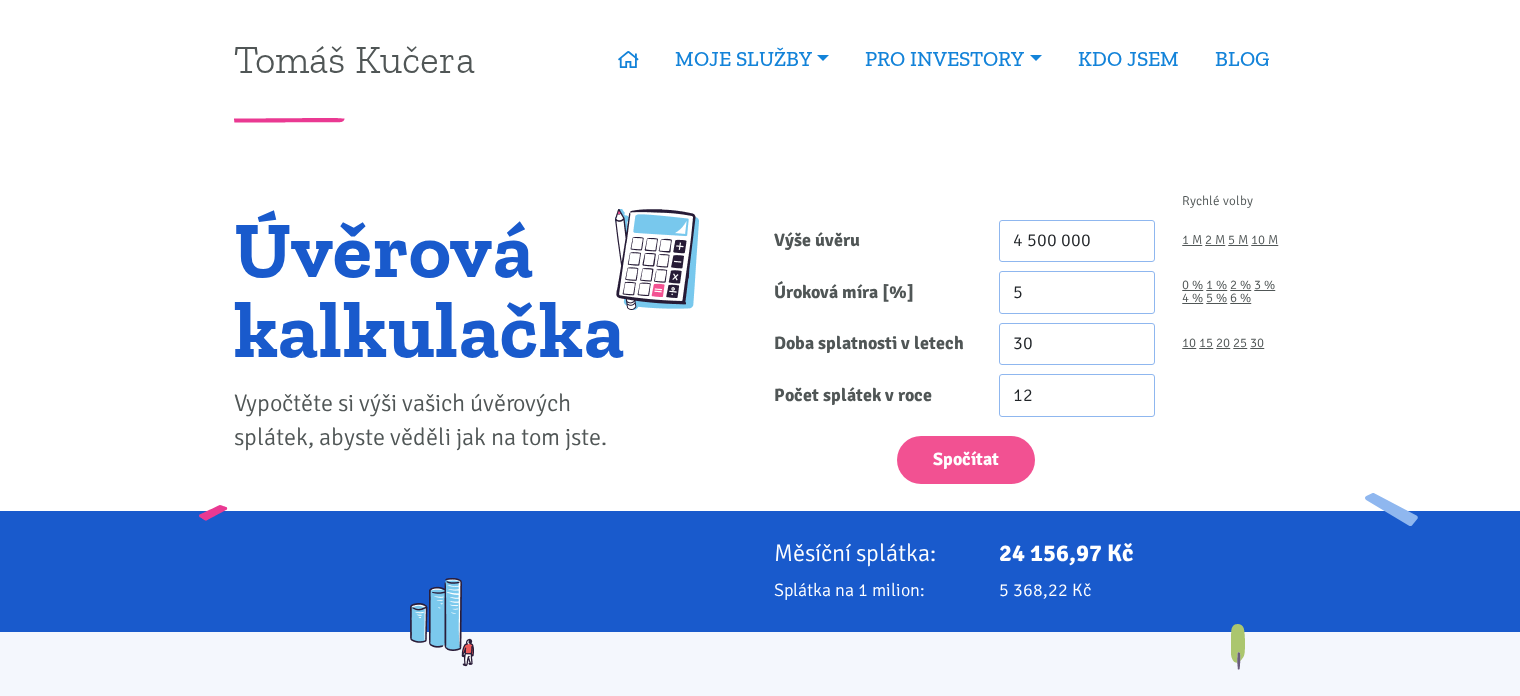 scroll, scrollTop: 0, scrollLeft: 0, axis: both 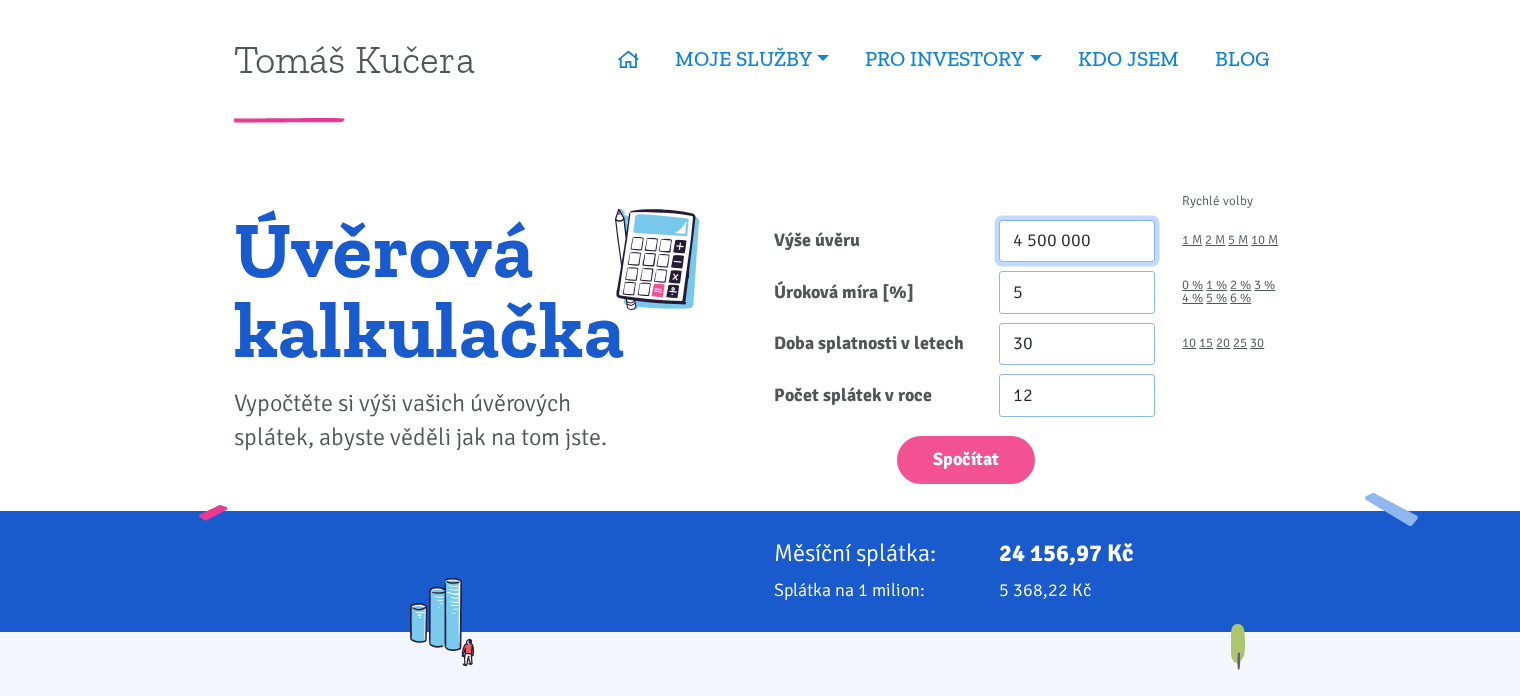 drag, startPoint x: 1120, startPoint y: 233, endPoint x: 877, endPoint y: 218, distance: 243.46252 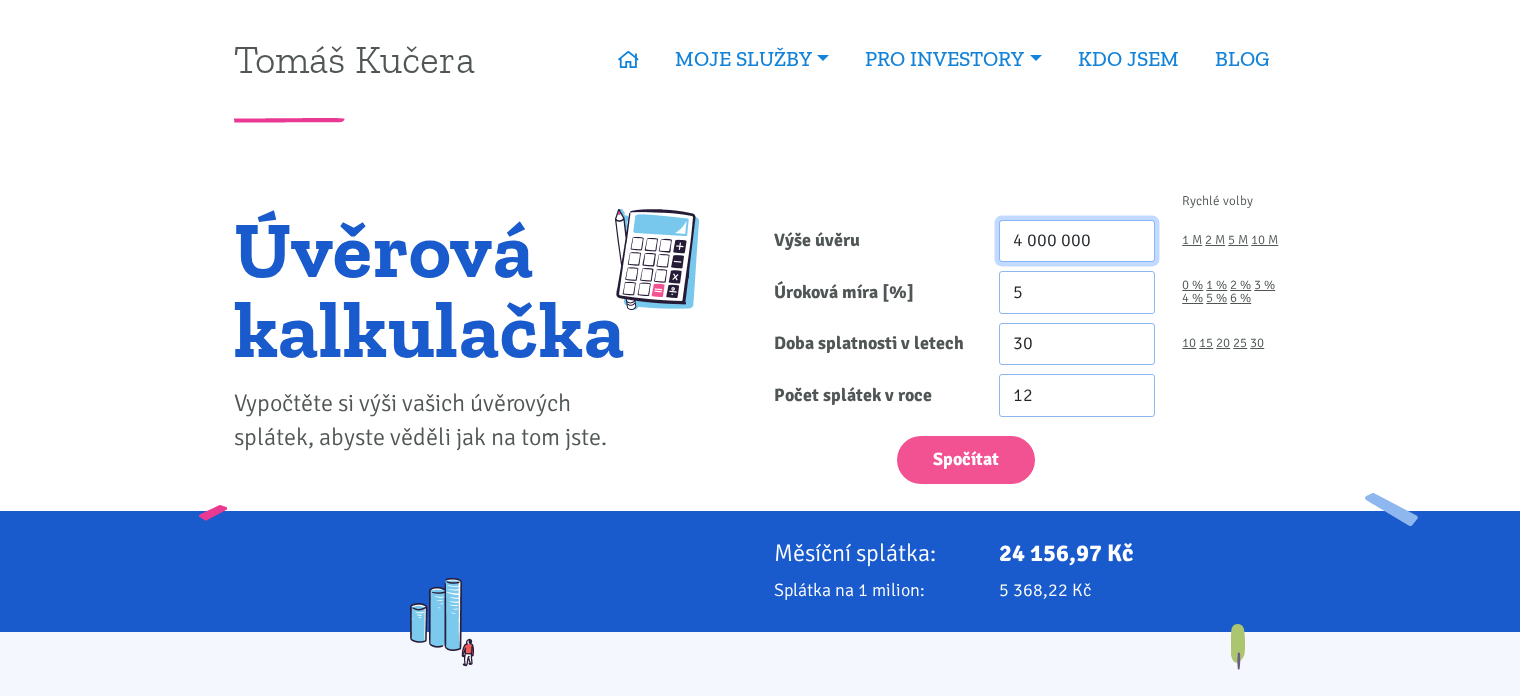 click on "Spočítat" at bounding box center (966, 460) 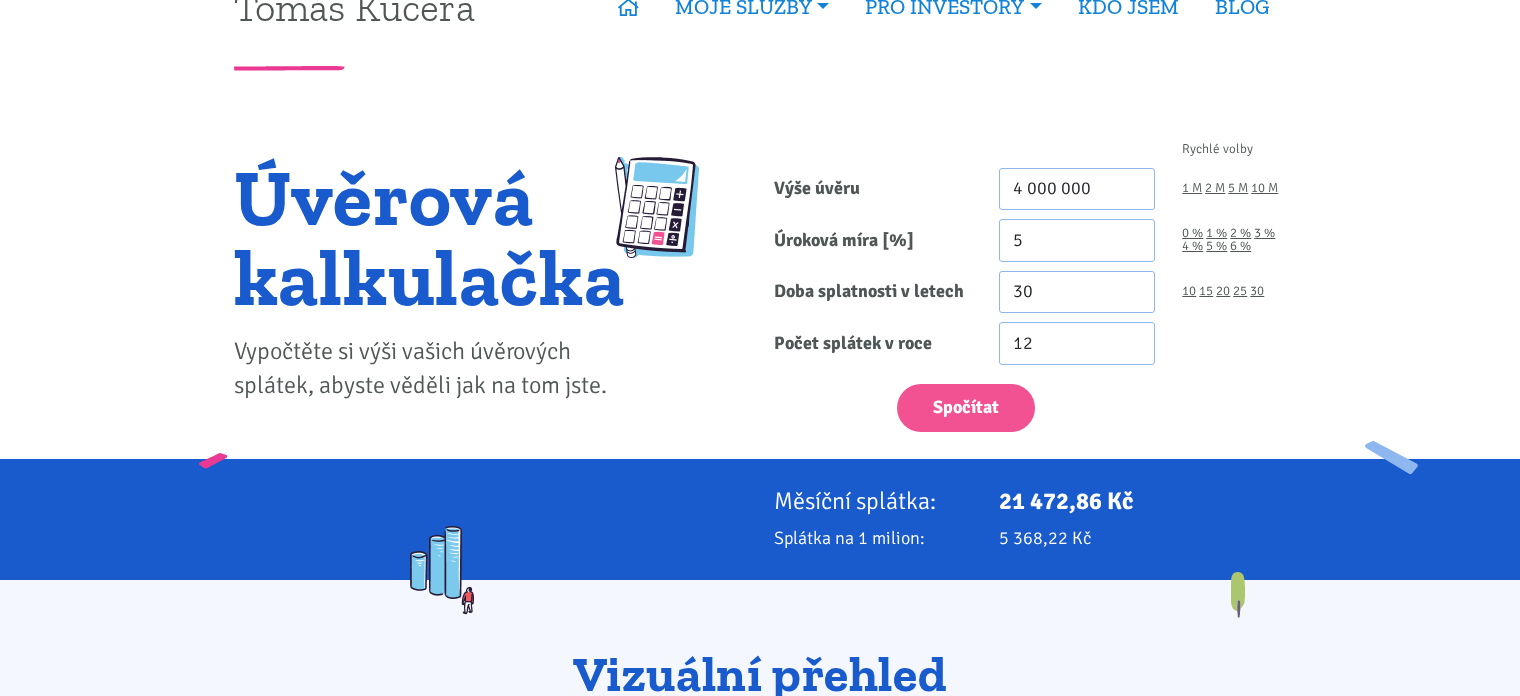 scroll, scrollTop: 0, scrollLeft: 0, axis: both 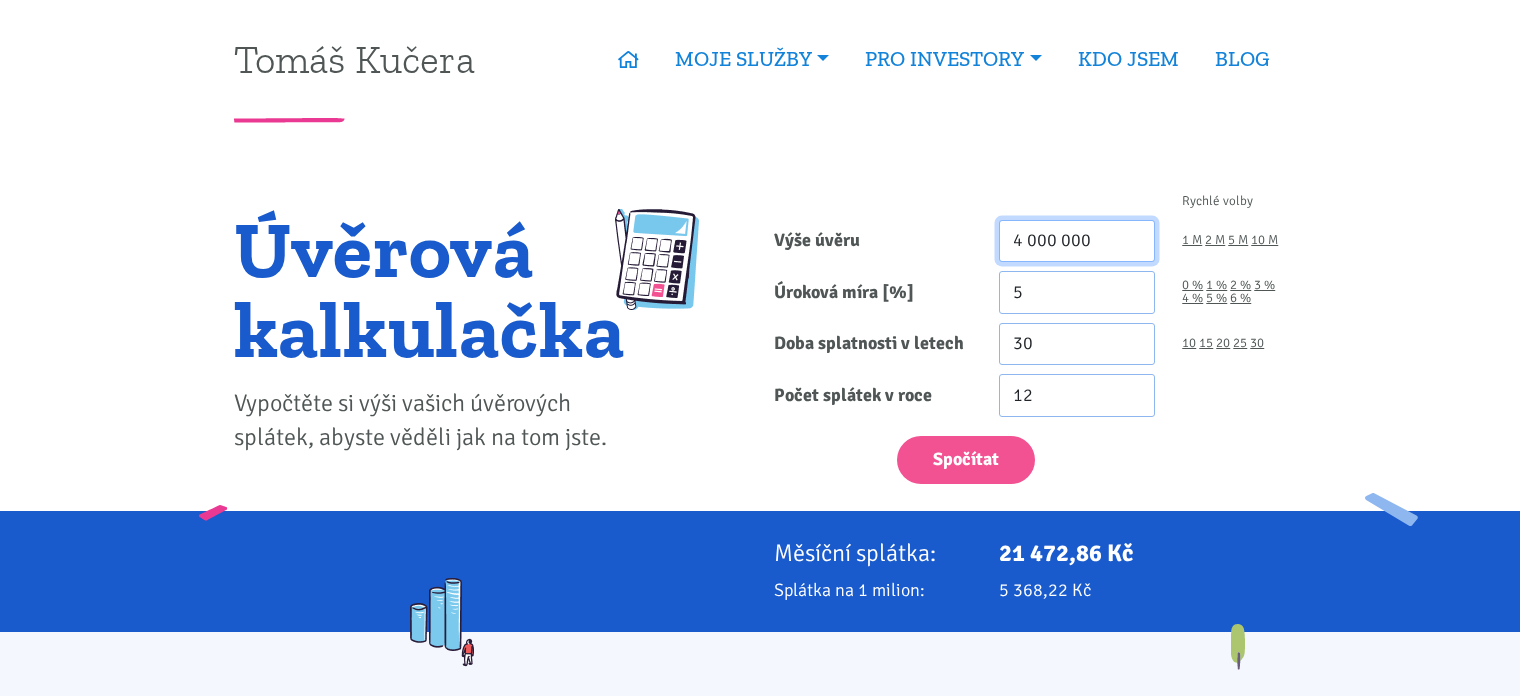 drag, startPoint x: 1117, startPoint y: 241, endPoint x: 933, endPoint y: 233, distance: 184.17383 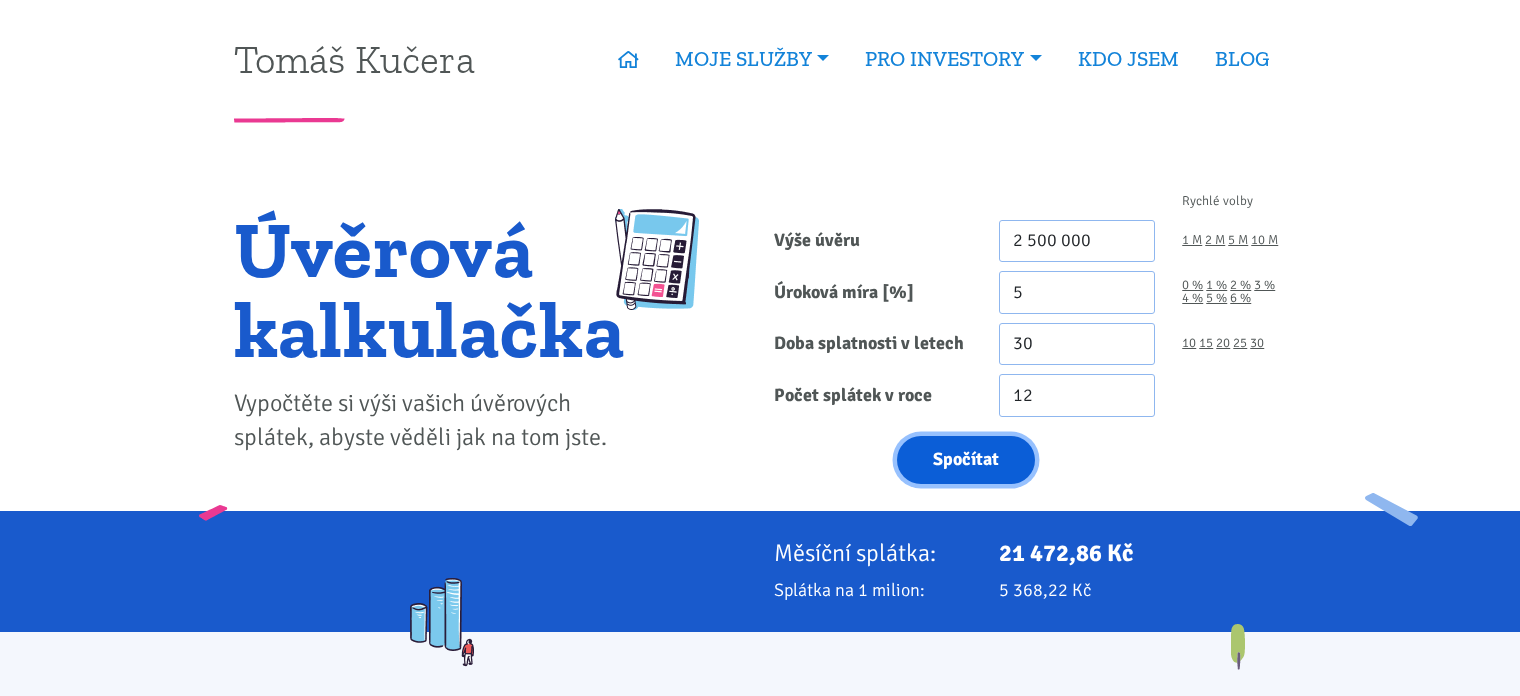 click on "Spočítat" at bounding box center (966, 460) 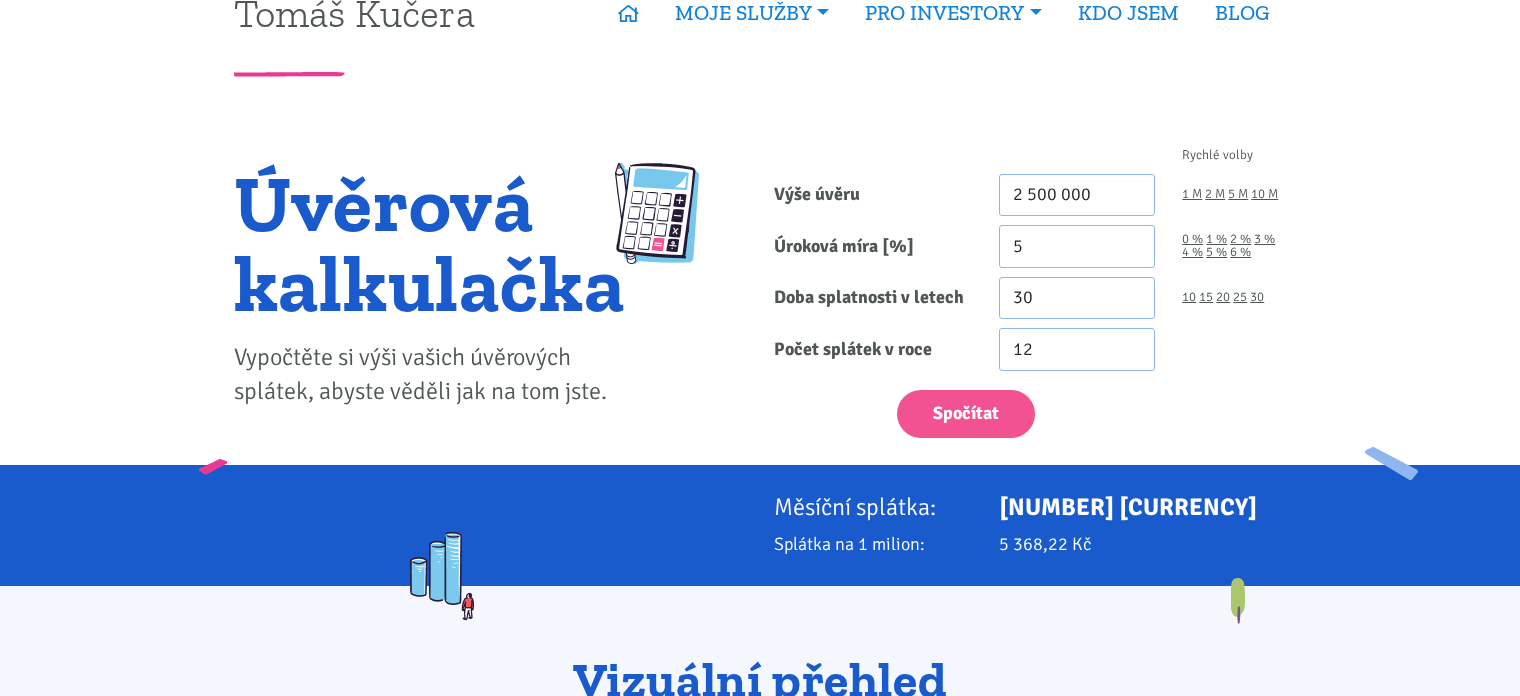scroll, scrollTop: 51, scrollLeft: 0, axis: vertical 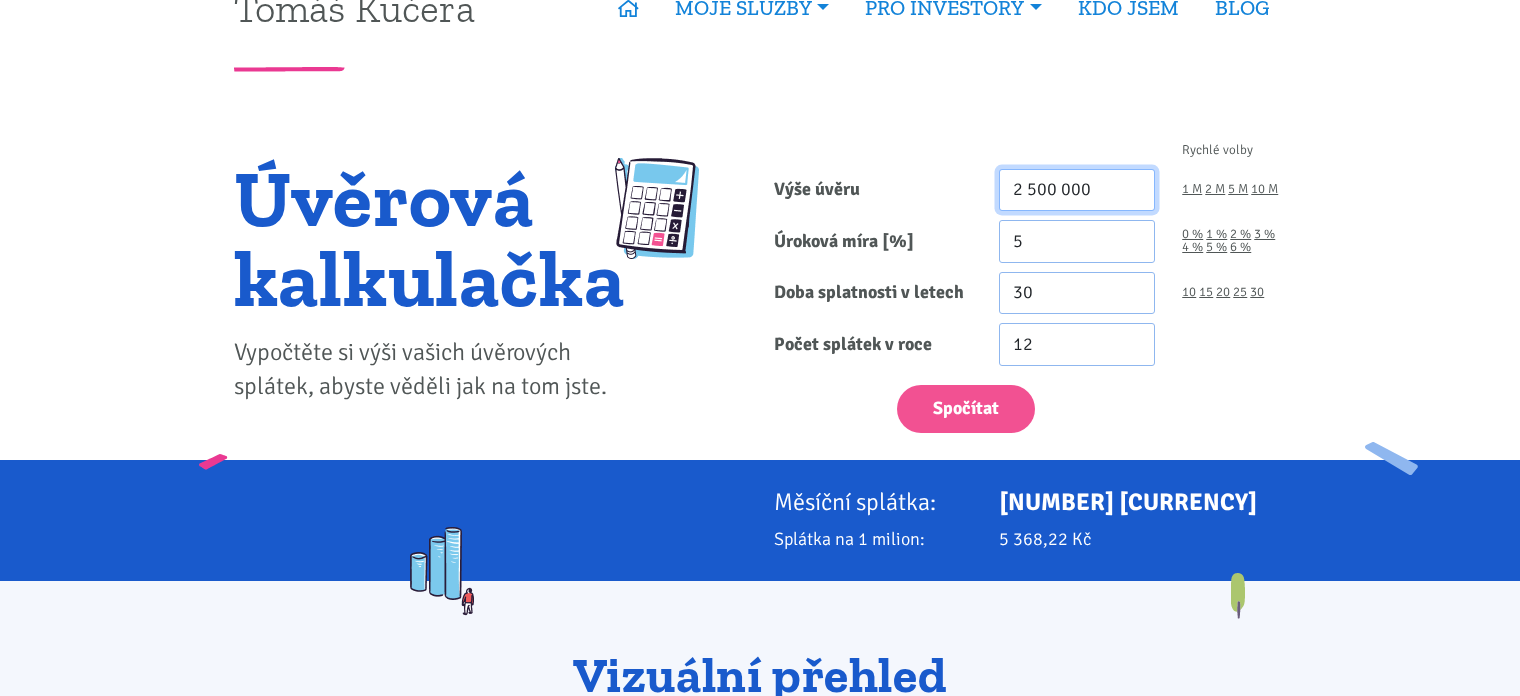 drag, startPoint x: 1112, startPoint y: 186, endPoint x: 907, endPoint y: 197, distance: 205.2949 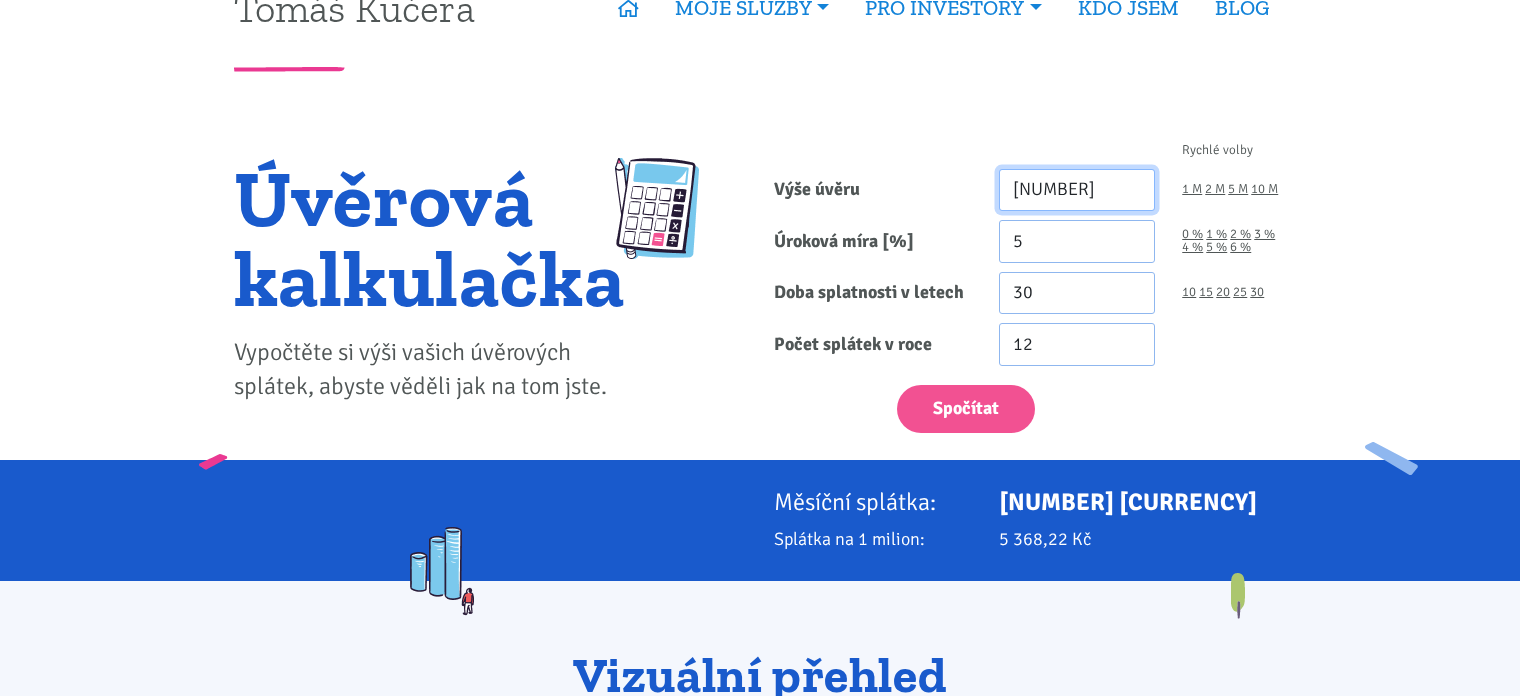 type on "4 679 000" 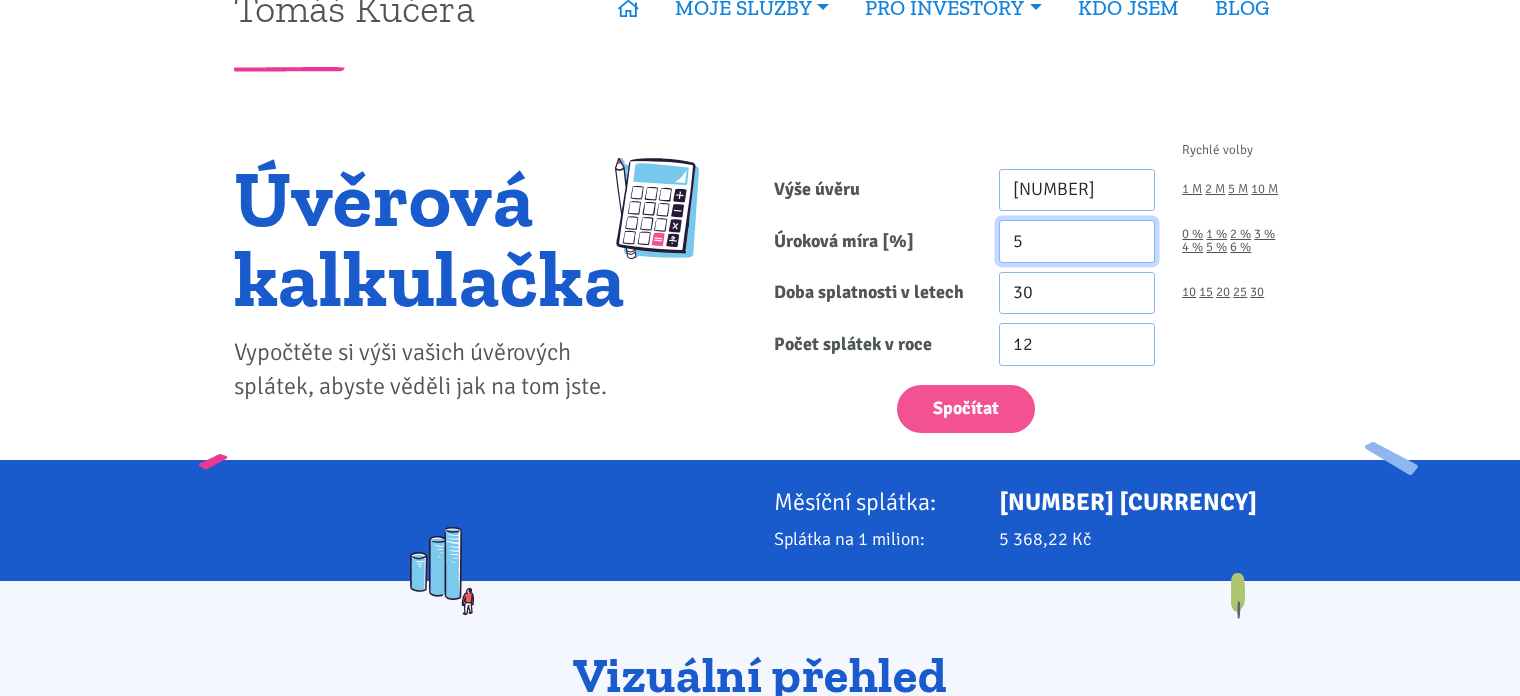 drag, startPoint x: 1046, startPoint y: 240, endPoint x: 947, endPoint y: 237, distance: 99.04544 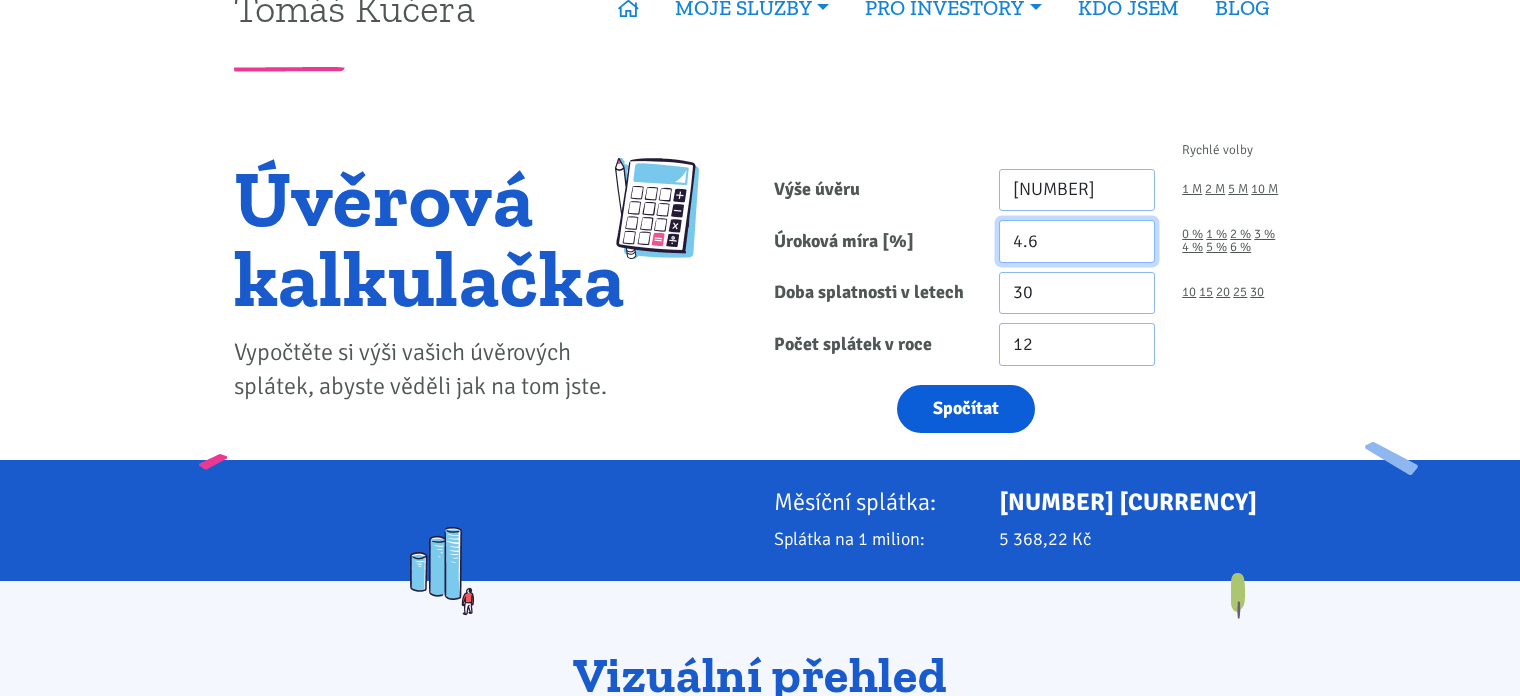 type on "4.6" 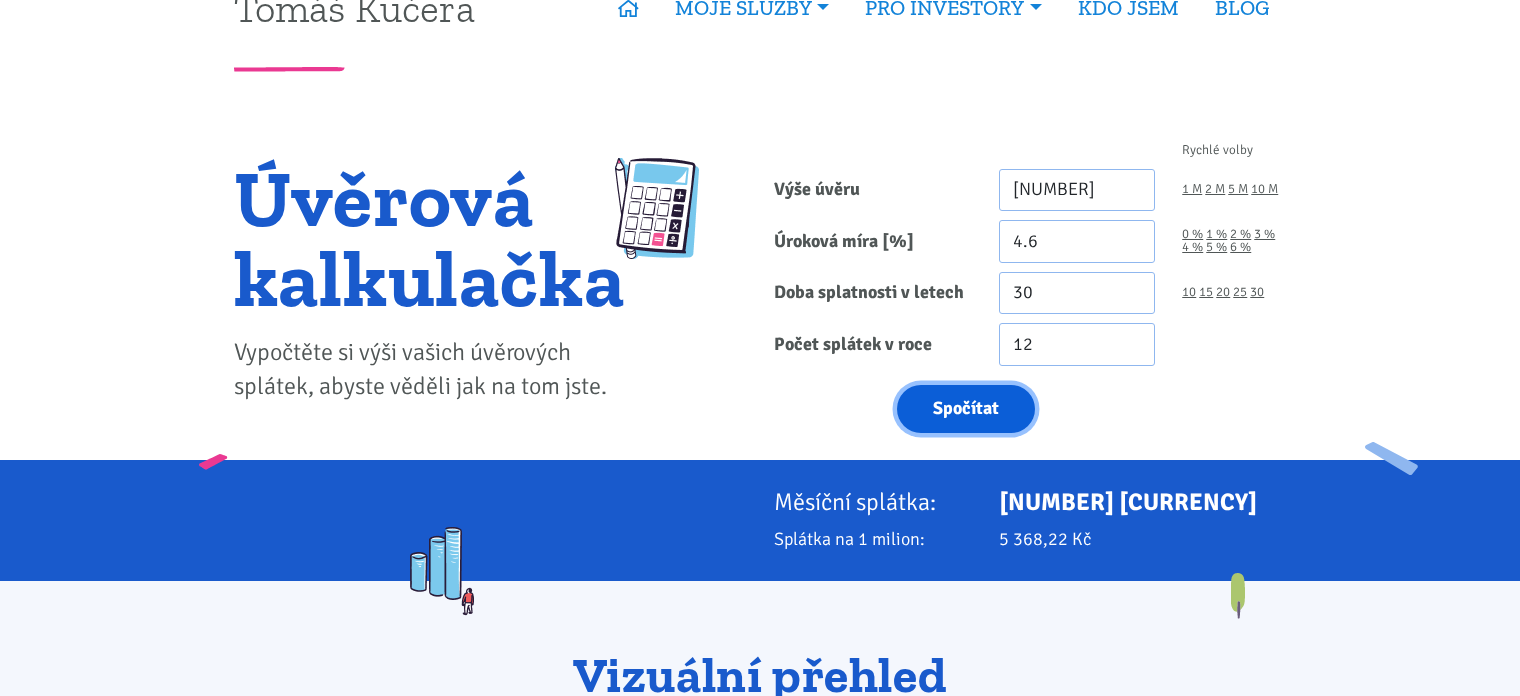 click on "Spočítat" at bounding box center (966, 409) 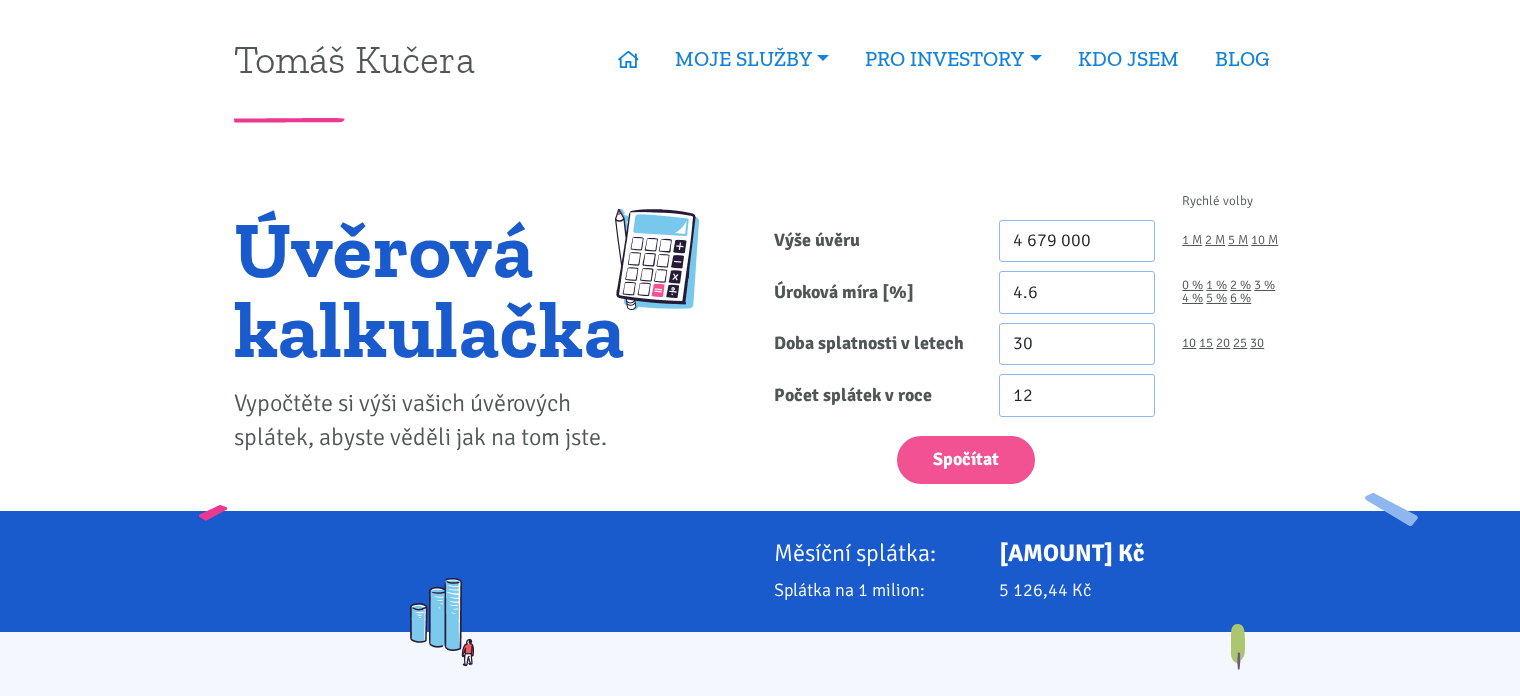 scroll, scrollTop: 0, scrollLeft: 0, axis: both 